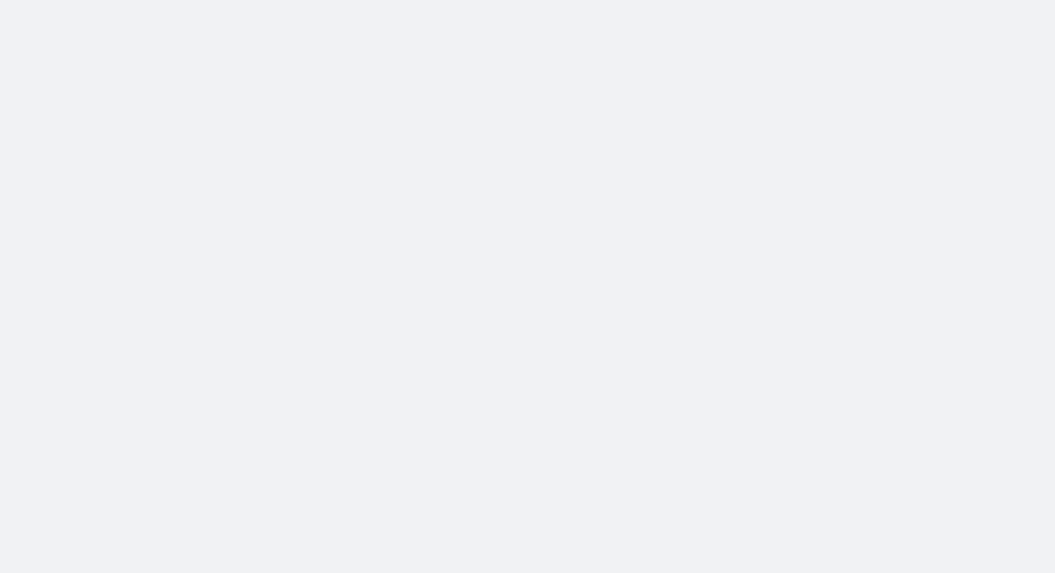 scroll, scrollTop: 0, scrollLeft: 0, axis: both 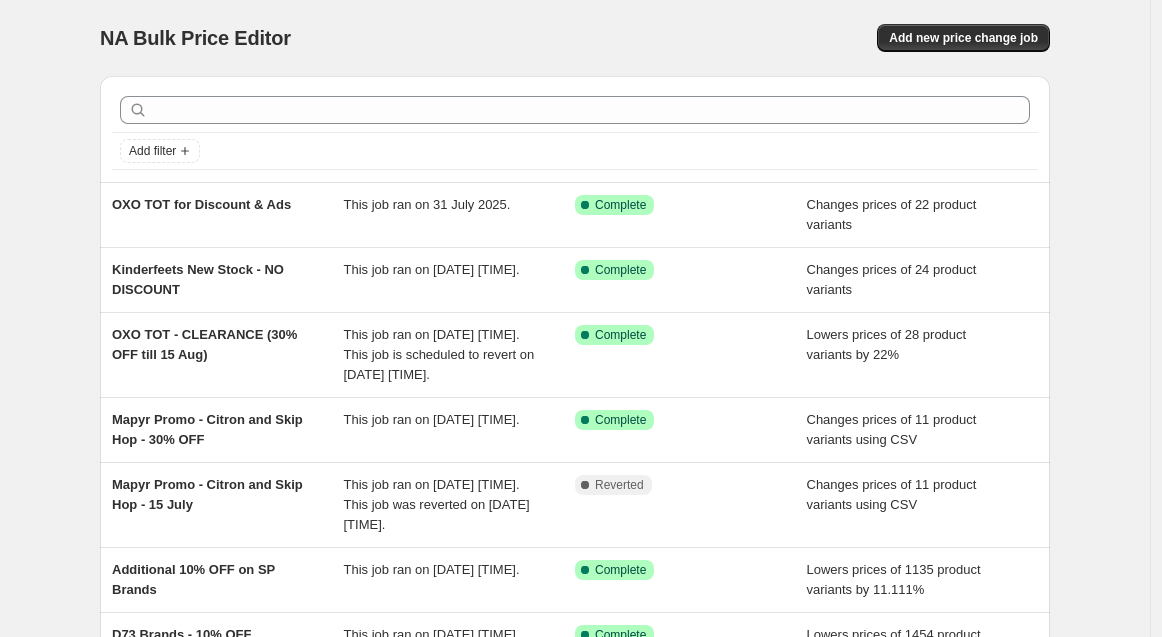 click on "NA Bulk Price Editor. This page is ready NA Bulk Price Editor Add new price change job Add filter   OXO TOT for Discount & Ads This job ran on [DATE] [TIME]. Success Complete Complete Changes prices of 22 product variants Kinderfeets New Stock - NO DISCOUNT This job ran on [DATE] [TIME]. Success Complete Complete Changes prices of 24 product variants OXO TOT - CLEARANCE (30% OFF till [DATE]) This job ran on [DATE] [TIME]. This job is scheduled to revert on [DATE] [TIME]. Success Complete Complete Lowers prices of 28 product variants by 22% Mapyr Promo - Citron and Skip Hop - 30% OFF This job ran on [DATE] [TIME]. Success Complete Complete Changes prices of 11 product variants using CSV Mapyr Promo - Citron and Skip Hop - 15 July This job ran on [DATE] [TIME]. This job was reverted on [DATE] [TIME]. Complete Reverted Changes prices of 11 product variants using CSV Additional 10% OFF on SP Brands This job ran on [DATE] [TIME]. Success Complete Complete Lowers prices of 1135 product variants by 11.111% Complete   FAQ" at bounding box center (575, 555) 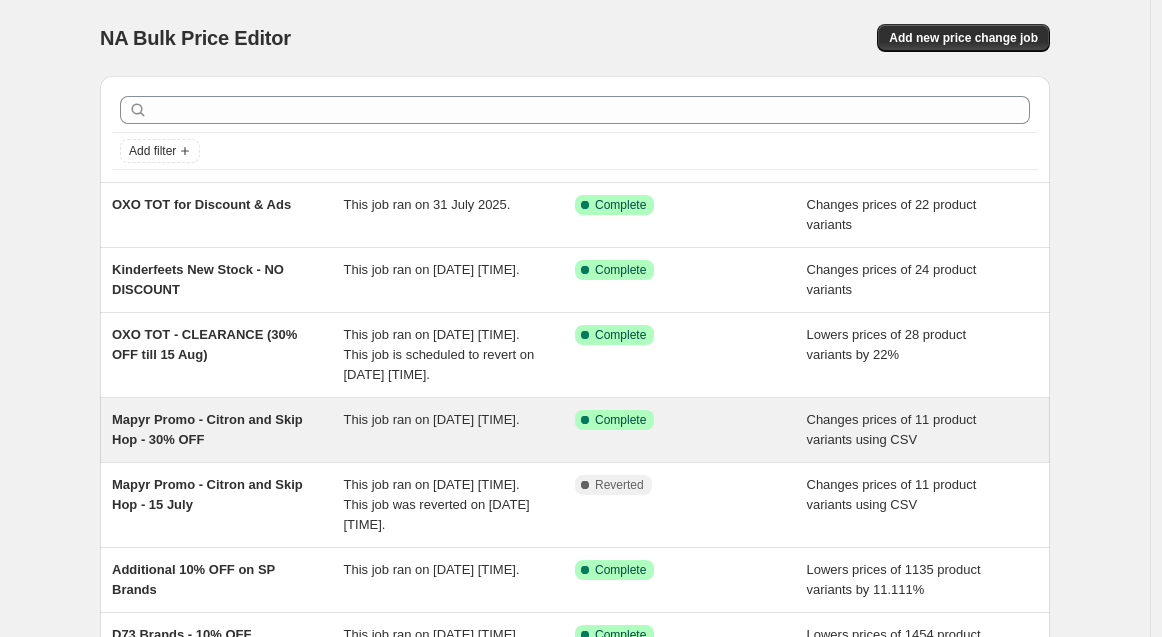 scroll, scrollTop: 111, scrollLeft: 0, axis: vertical 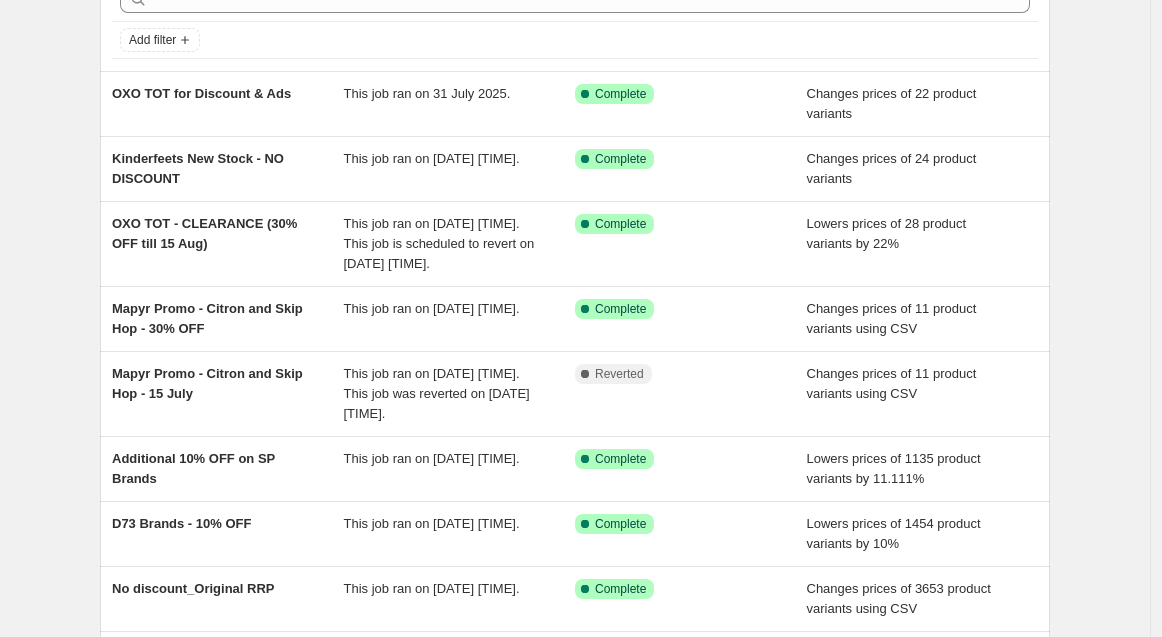 click on "NA Bulk Price Editor. This page is ready NA Bulk Price Editor Add new price change job Add filter   OXO TOT for Discount & Ads This job ran on [DATE] [TIME]. Success Complete Complete Changes prices of 22 product variants Kinderfeets New Stock - NO DISCOUNT This job ran on [DATE] [TIME]. Success Complete Complete Changes prices of 24 product variants OXO TOT - CLEARANCE (30% OFF till [DATE]) This job ran on [DATE] [TIME]. This job is scheduled to revert on [DATE] [TIME]. Success Complete Complete Lowers prices of 28 product variants by 22% Mapyr Promo - Citron and Skip Hop - 30% OFF This job ran on [DATE] [TIME]. Success Complete Complete Changes prices of 11 product variants using CSV Mapyr Promo - Citron and Skip Hop - 15 July This job ran on [DATE] [TIME]. This job was reverted on [DATE] [TIME]. Complete Reverted Changes prices of 11 product variants using CSV Additional 10% OFF on SP Brands This job ran on [DATE] [TIME]. Success Complete Complete Lowers prices of 1135 product variants by 11.111% Complete   FAQ" at bounding box center (575, 444) 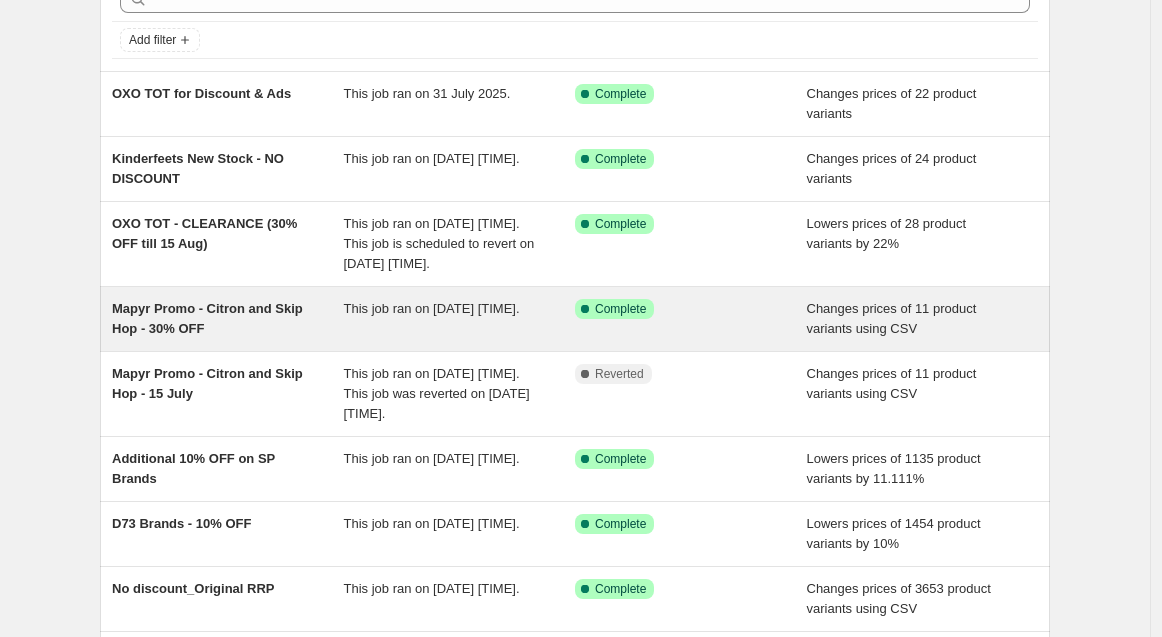 click on "Mapyr Promo - Citron and Skip Hop - 30% OFF" at bounding box center (207, 318) 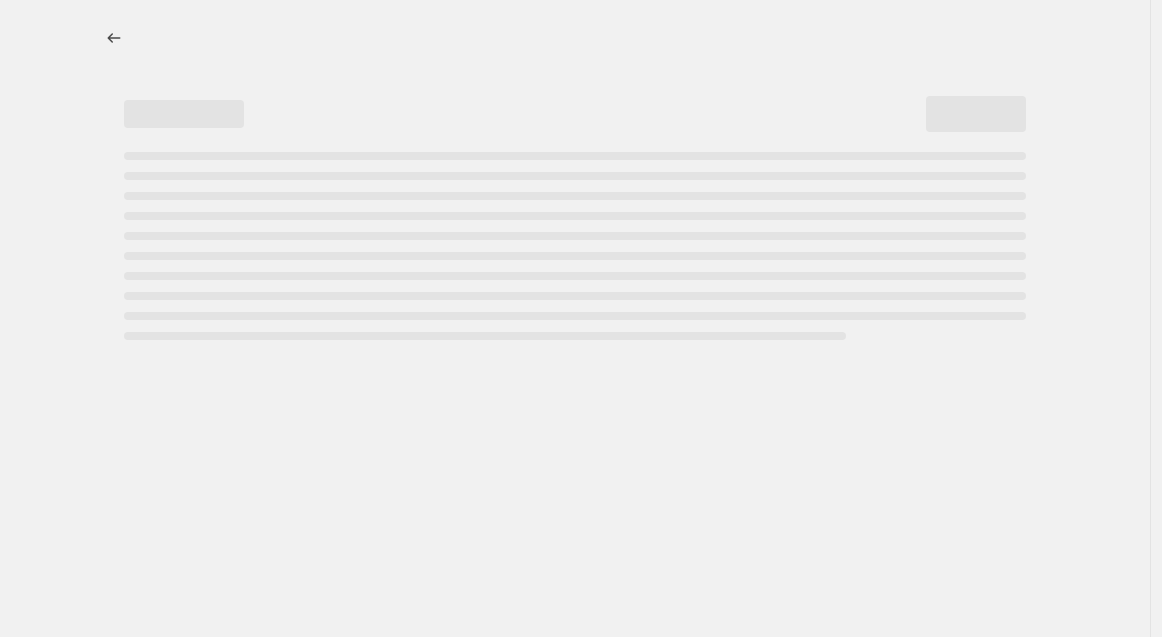 scroll, scrollTop: 0, scrollLeft: 0, axis: both 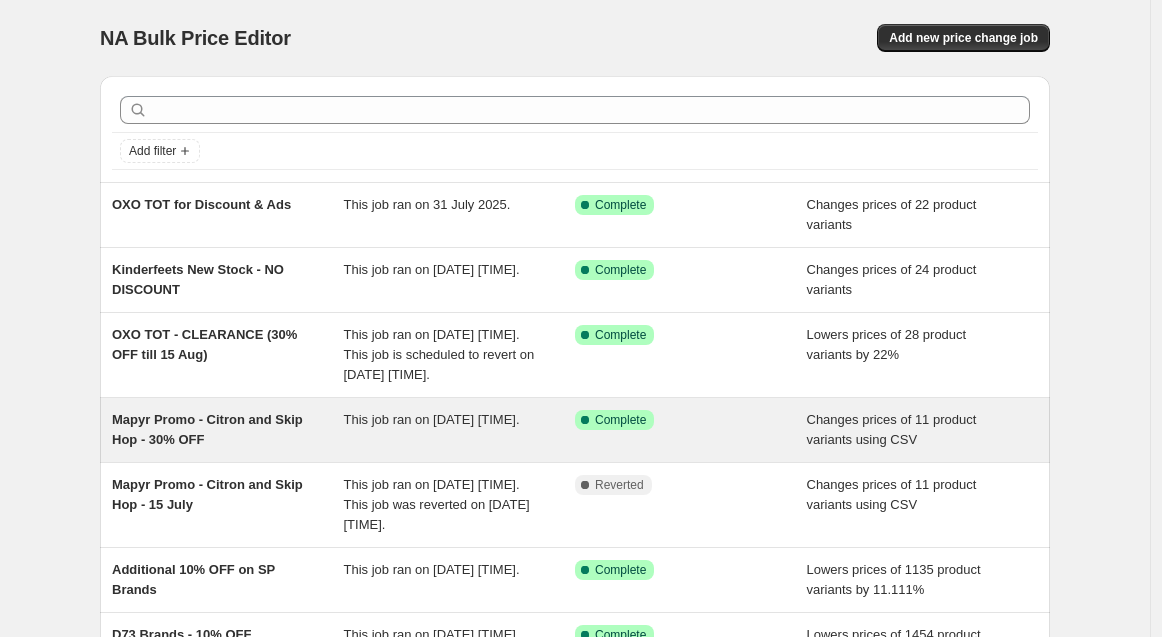 click on "Mapyr Promo - Citron and Skip Hop - 30% OFF" at bounding box center (207, 429) 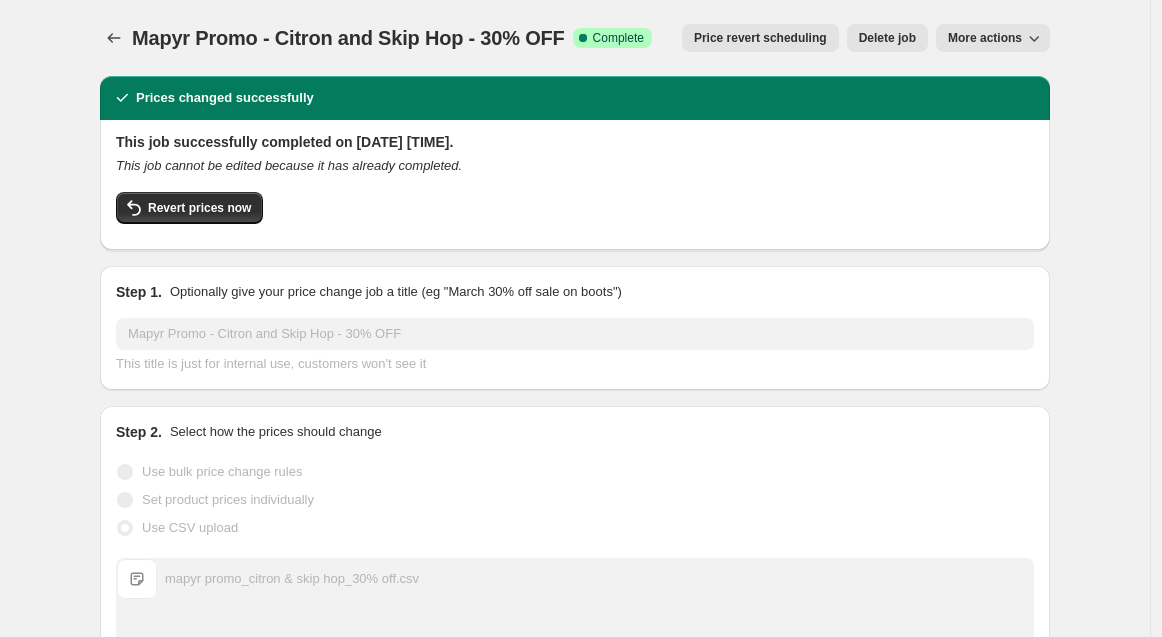 click on "Mapyr Promo - Citron and Skip Hop - 30% OFF. This page is ready Mapyr Promo - Citron and Skip Hop - 30% OFF Success Complete Complete Price revert scheduling Copy to new job Export Recap CSV Delete job More actions Price revert scheduling Delete job More actions Prices changed successfully This job successfully completed on [DATE] [TIME]. This job cannot be edited because it has already completed. Revert prices now Step 1. Optionally give your price change job a title (eg "March 30% off sale on boots") Mapyr Promo - Citron and Skip Hop - 30% OFF This title is just for internal use, customers won't see it Step 2. Select how the prices should change Use bulk price change rules Set product prices individually Use CSV upload Upload files mapyr promo_citron & skip hop_30% off.csv mapyr promo_citron & skip hop_30% off.csv Remove CSV Get CSV template CSV upload FAQ Select tags to add while price change is active Select tags to remove while price change is active PRICE CHANGE RECAP Dhs. 80.00 Changed to" at bounding box center (575, 1005) 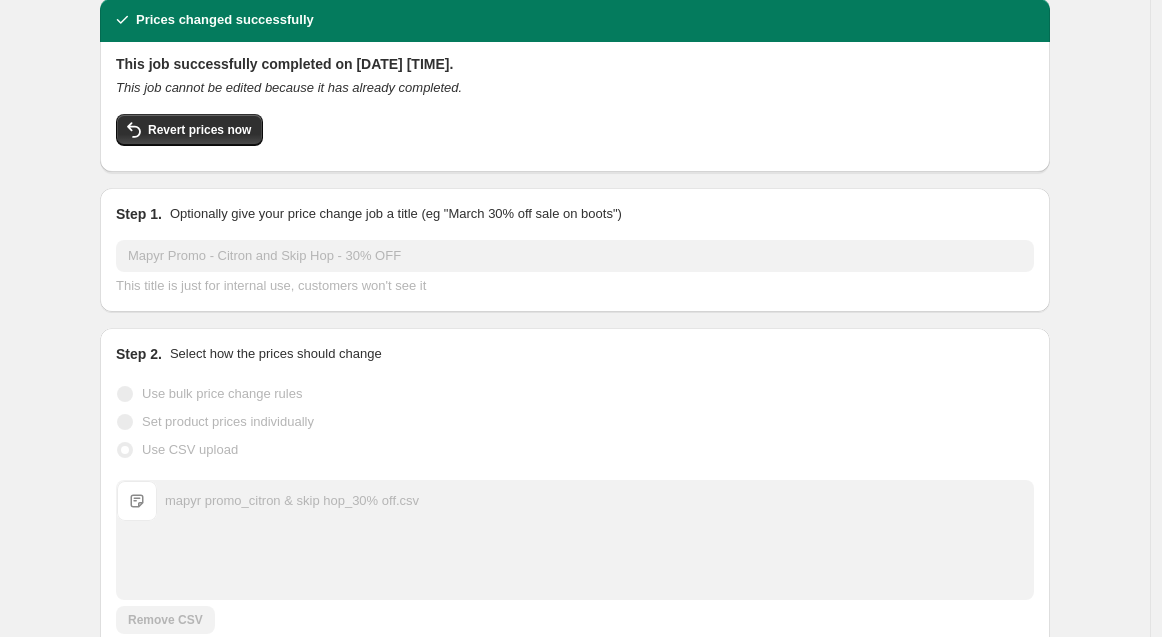 scroll, scrollTop: 0, scrollLeft: 0, axis: both 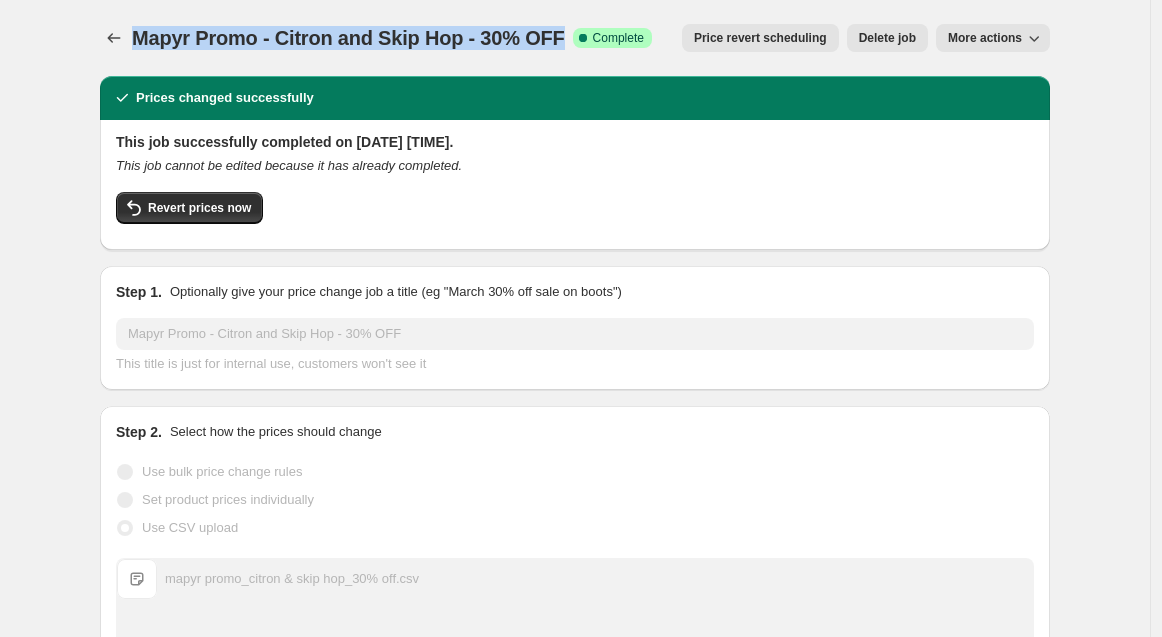 drag, startPoint x: 138, startPoint y: 34, endPoint x: 565, endPoint y: 14, distance: 427.46814 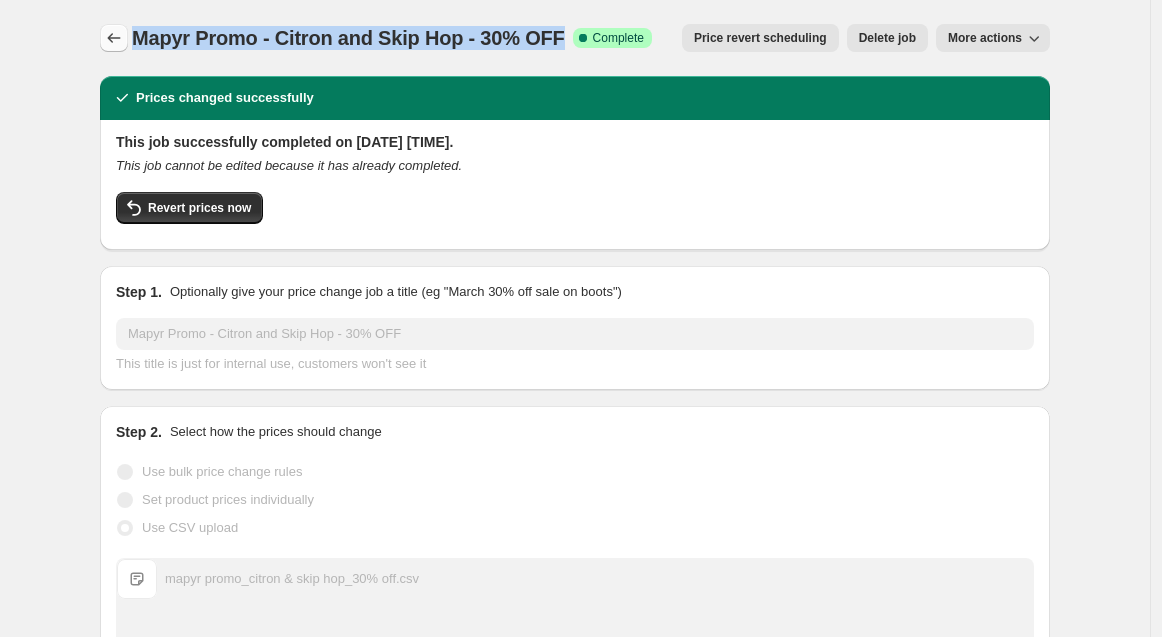 click 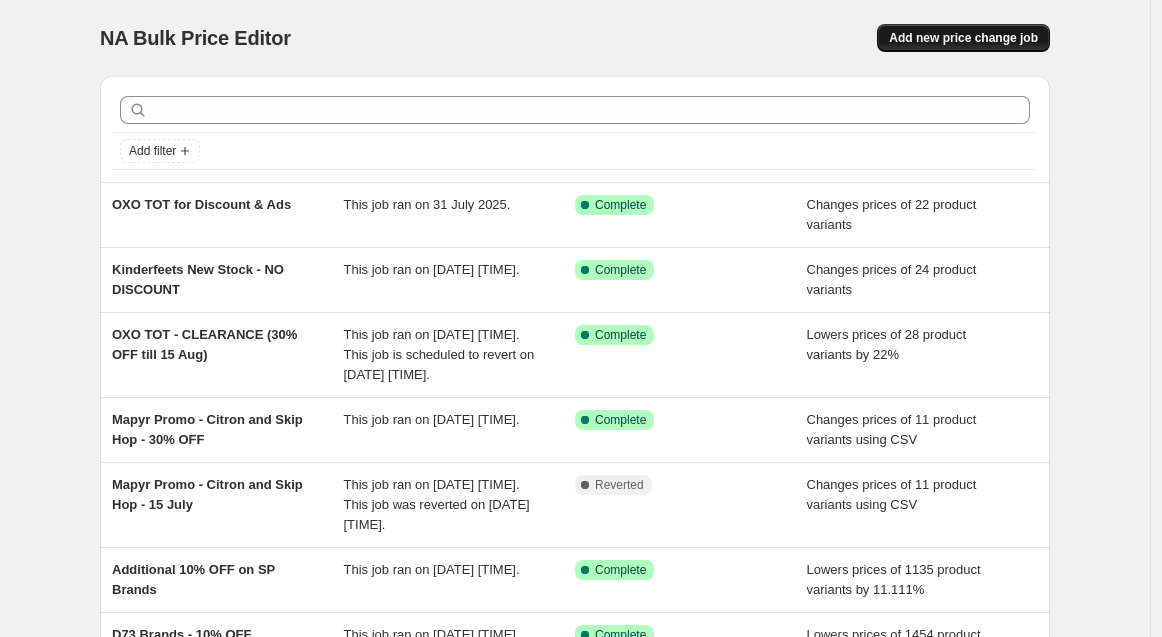 click on "Add new price change job" at bounding box center (963, 38) 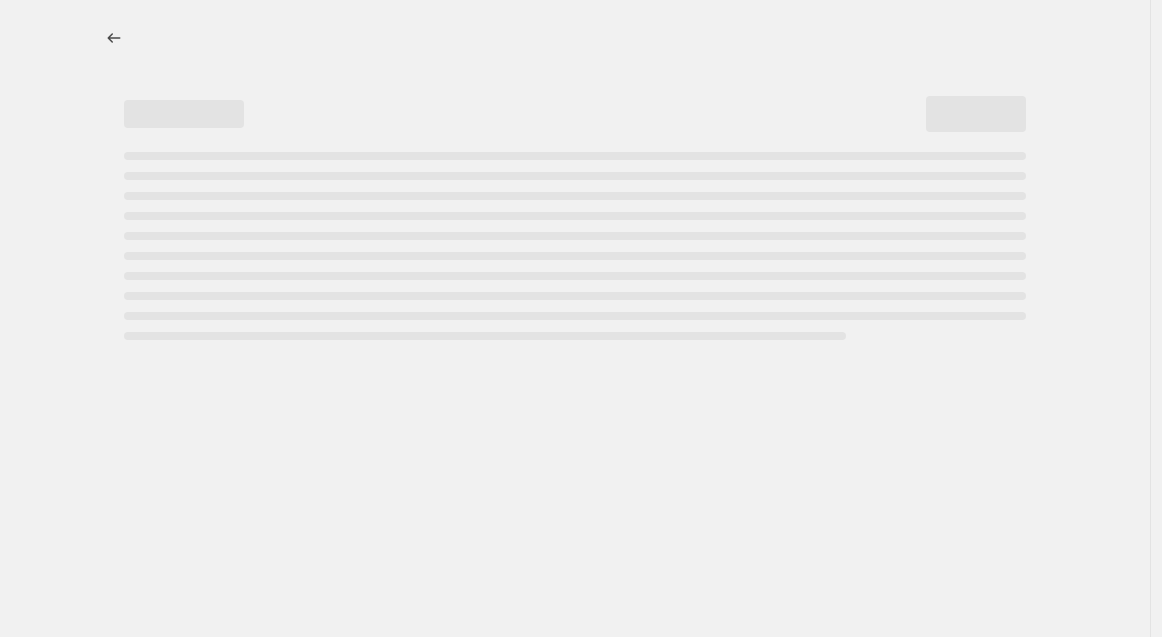 select on "percentage" 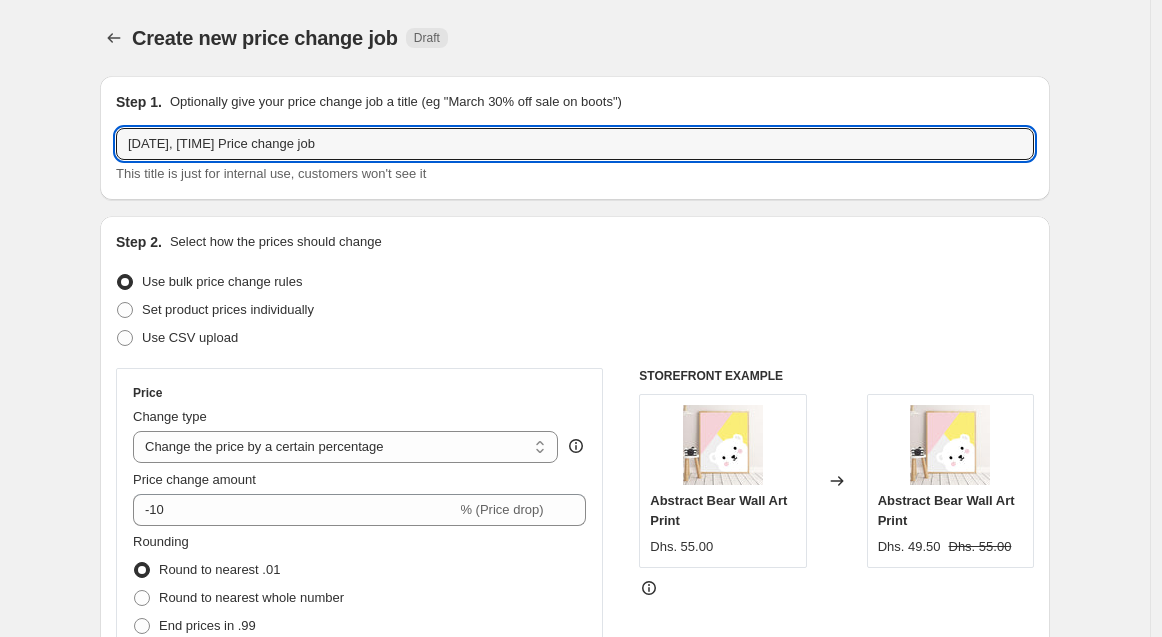 drag, startPoint x: 468, startPoint y: 142, endPoint x: -175, endPoint y: 148, distance: 643.028 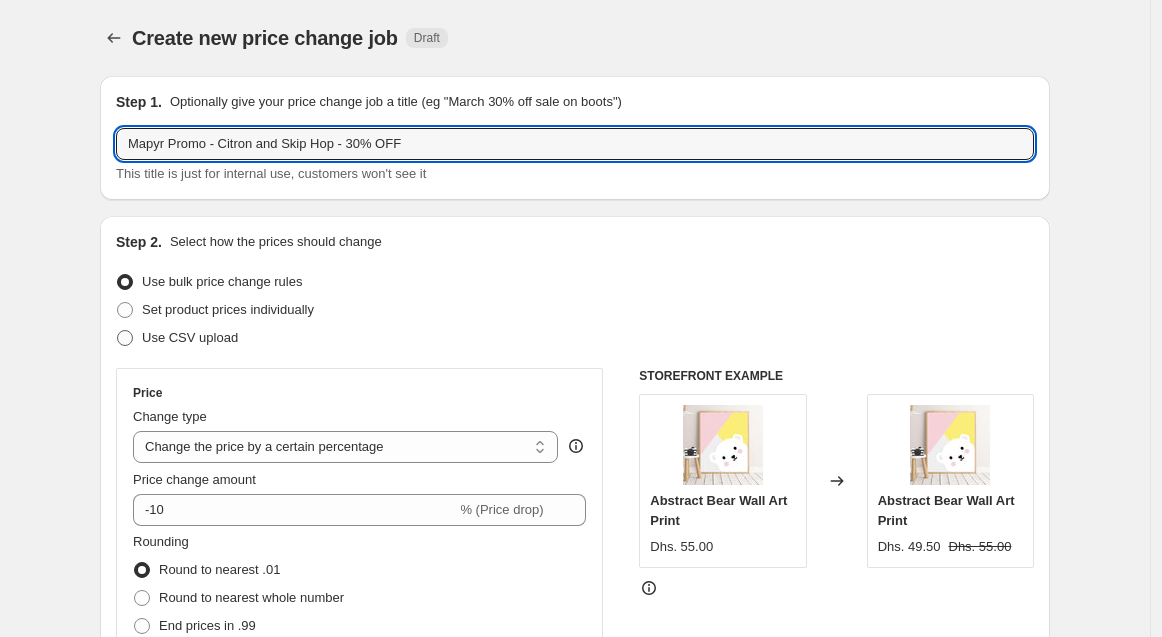 type on "Mapyr Promo - Citron and Skip Hop - 30% OFF" 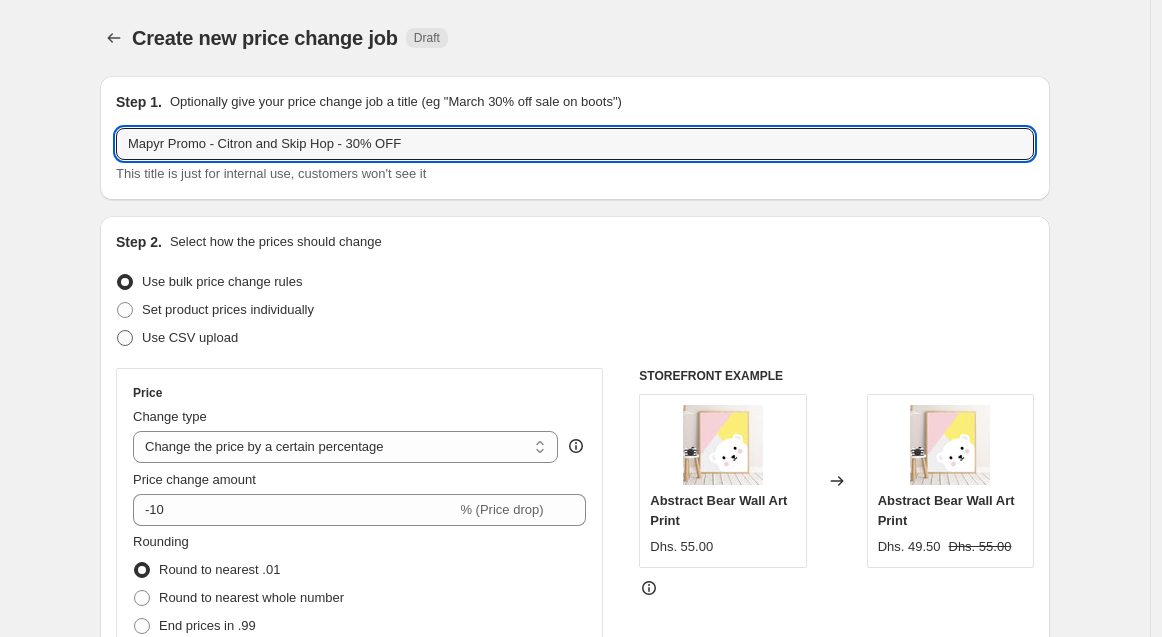 radio on "true" 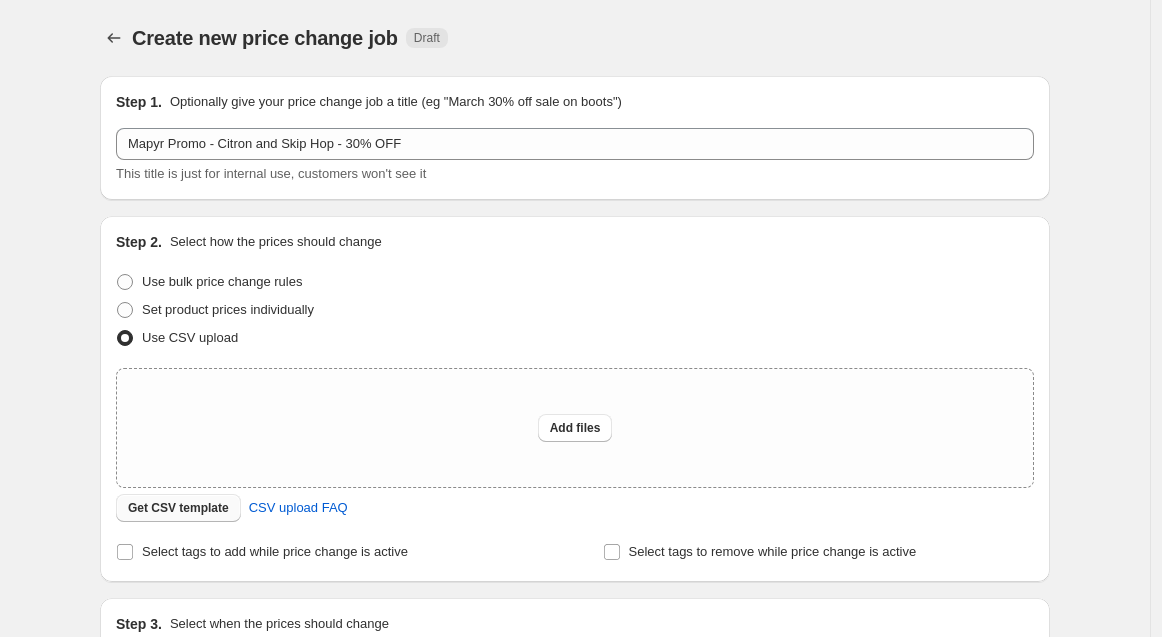 click on "Get CSV template" at bounding box center (178, 508) 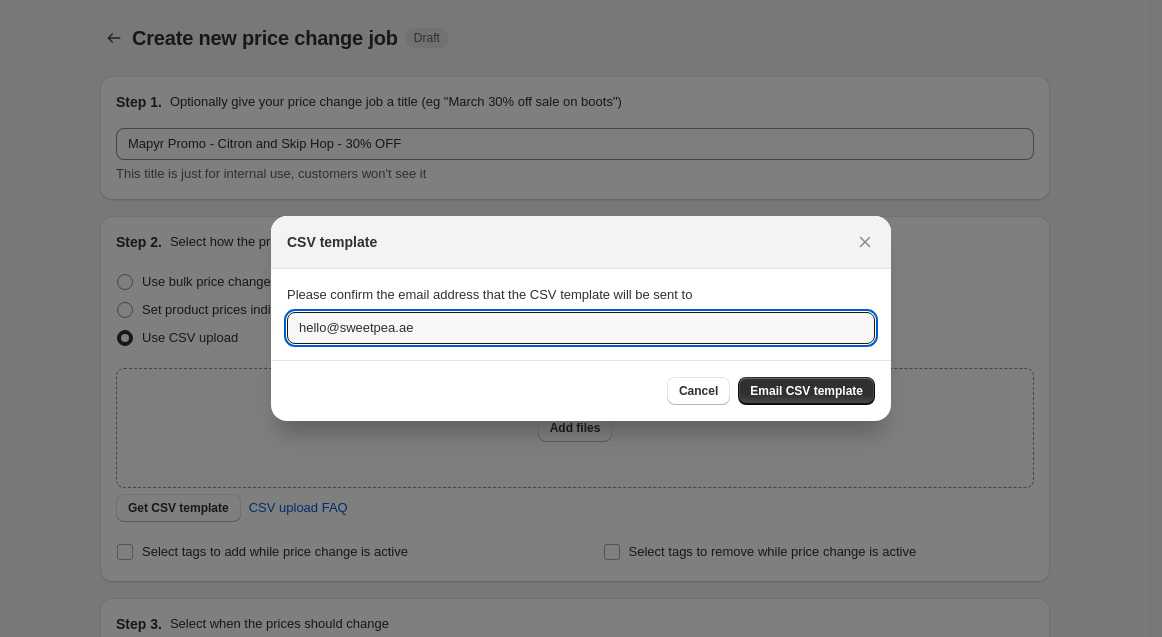 drag, startPoint x: 632, startPoint y: 336, endPoint x: -116, endPoint y: 291, distance: 749.3524 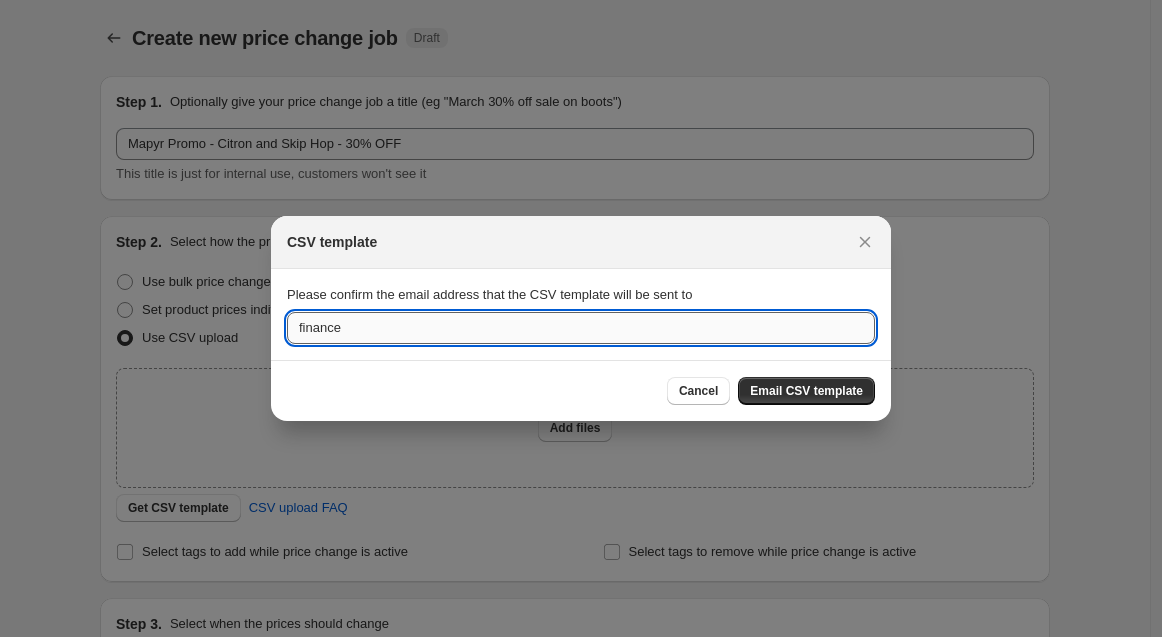 type on "finance@[DOMAIN].ae" 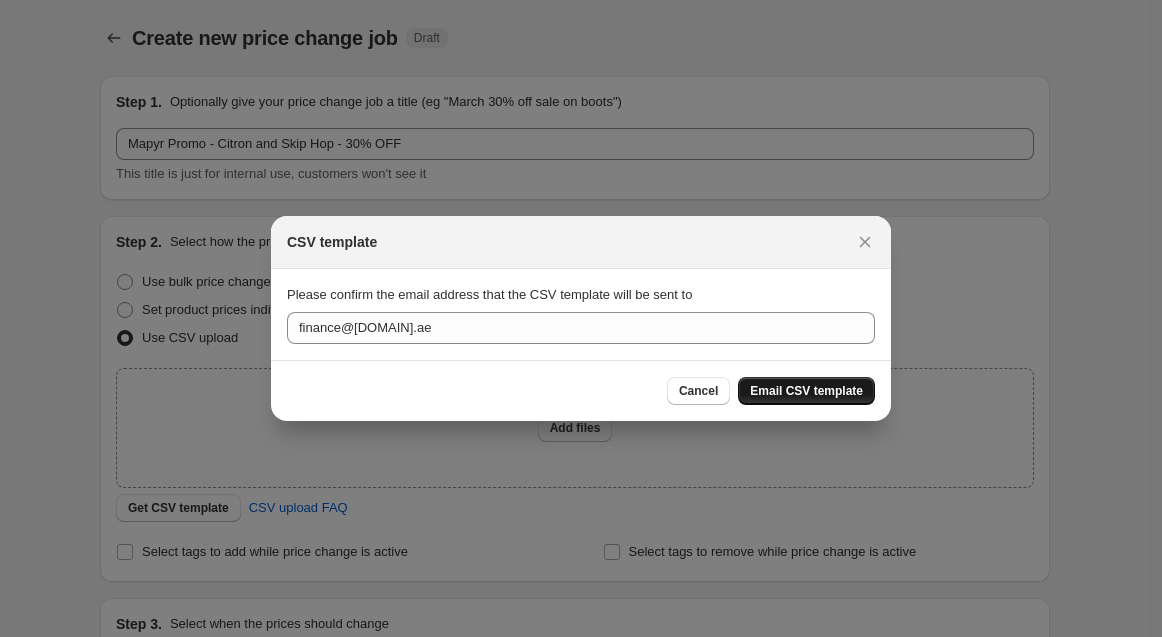 click on "Email CSV template" at bounding box center [806, 391] 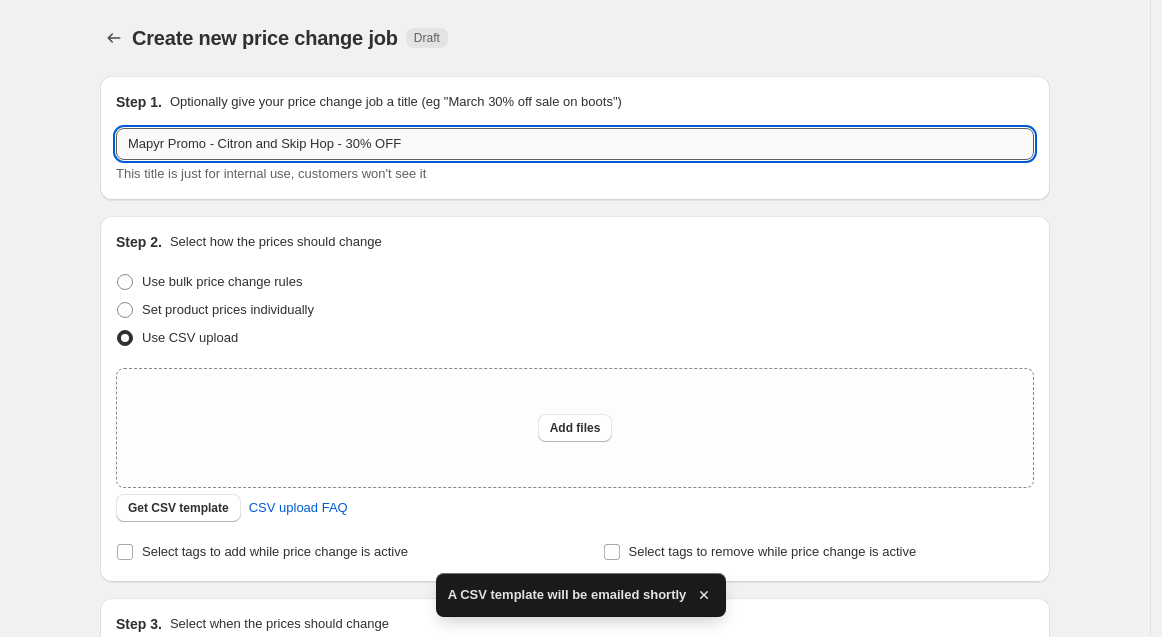 click on "Mapyr Promo - Citron and Skip Hop - 30% OFF" at bounding box center [575, 144] 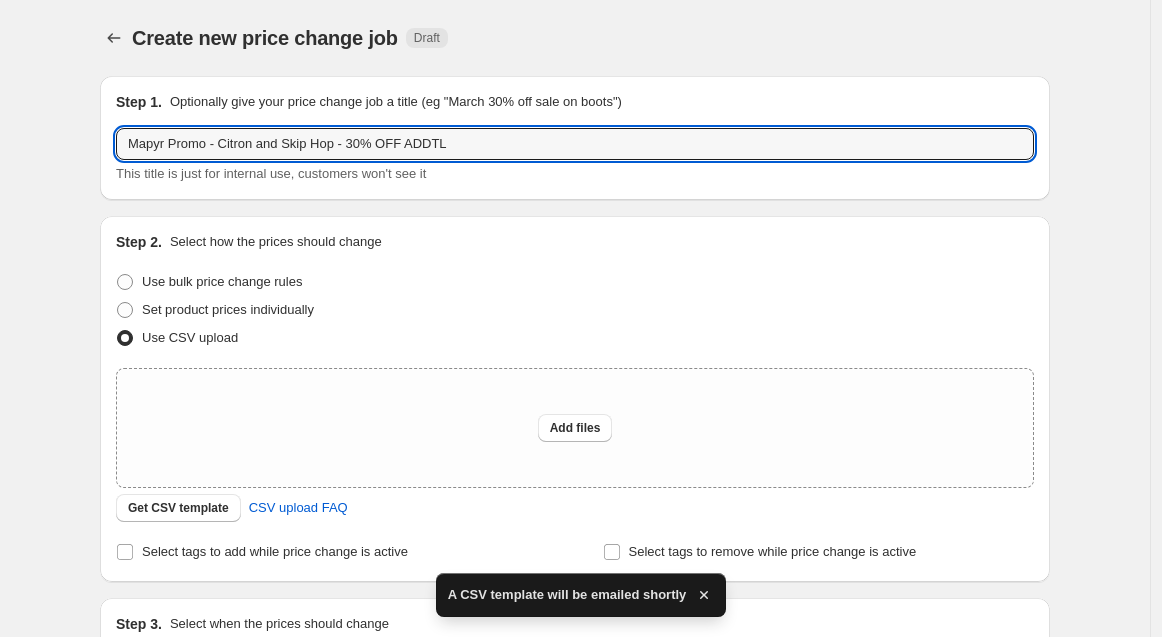type on "Mapyr Promo - Citron and Skip Hop - 30% OFF ADDTL" 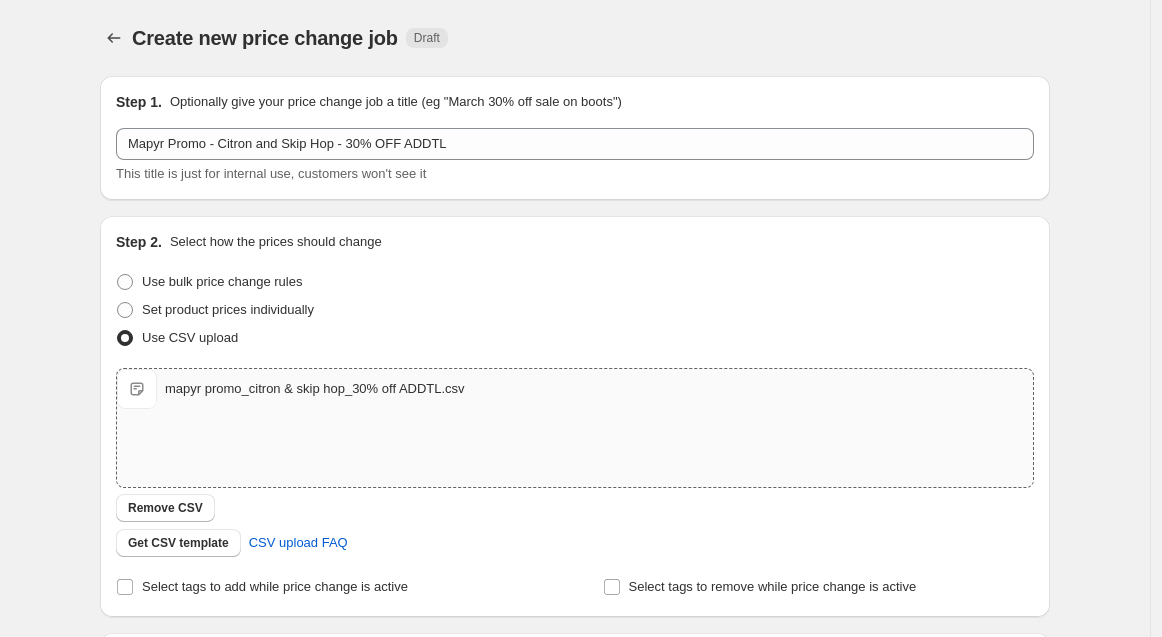 scroll, scrollTop: 288, scrollLeft: 0, axis: vertical 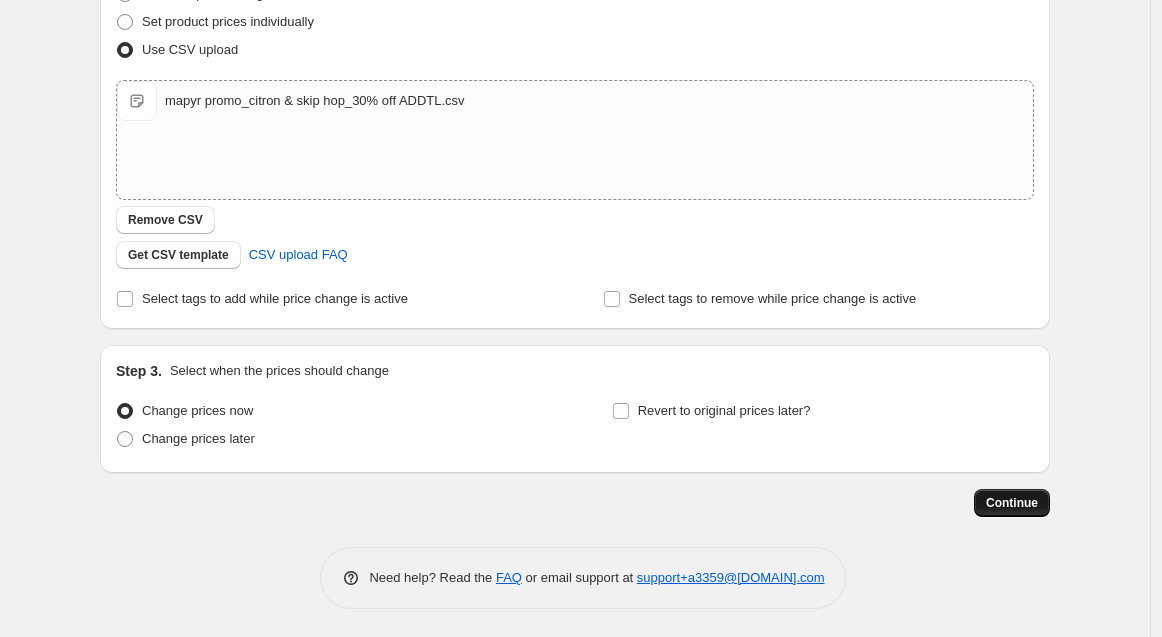 click on "Continue" at bounding box center (1012, 503) 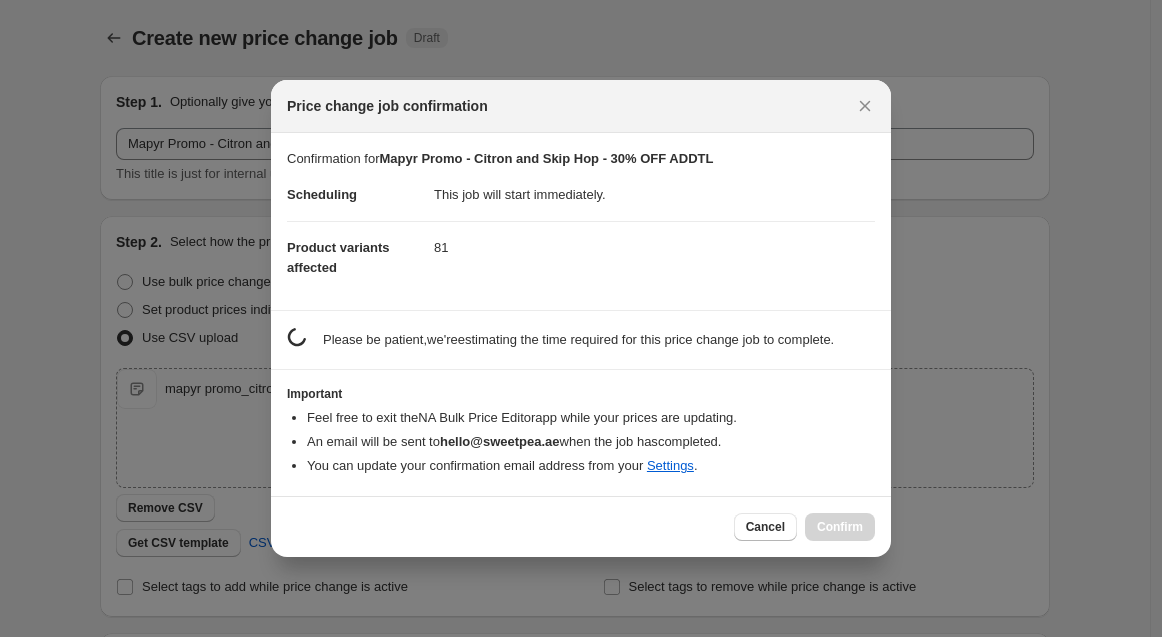 scroll, scrollTop: 0, scrollLeft: 0, axis: both 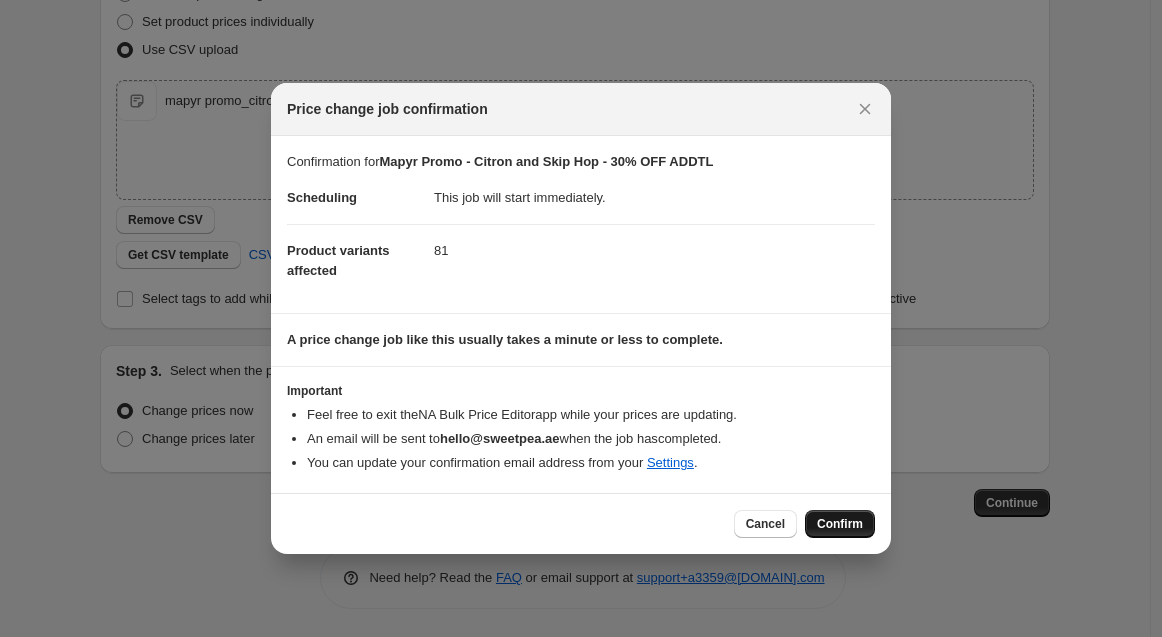 click on "Confirm" at bounding box center [840, 524] 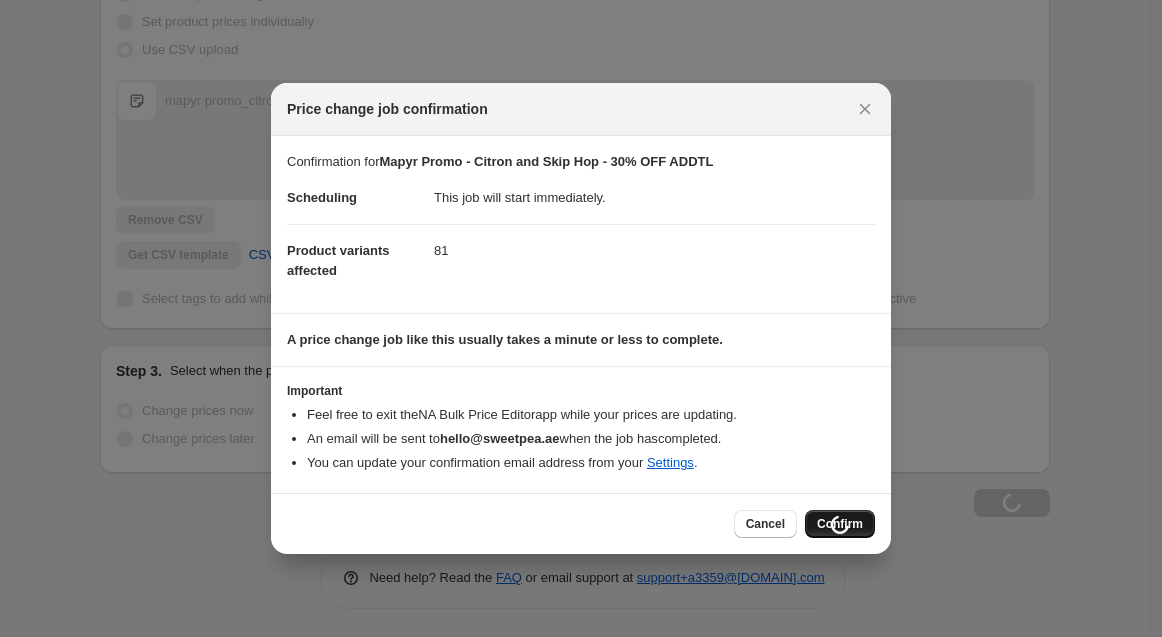 scroll, scrollTop: 356, scrollLeft: 0, axis: vertical 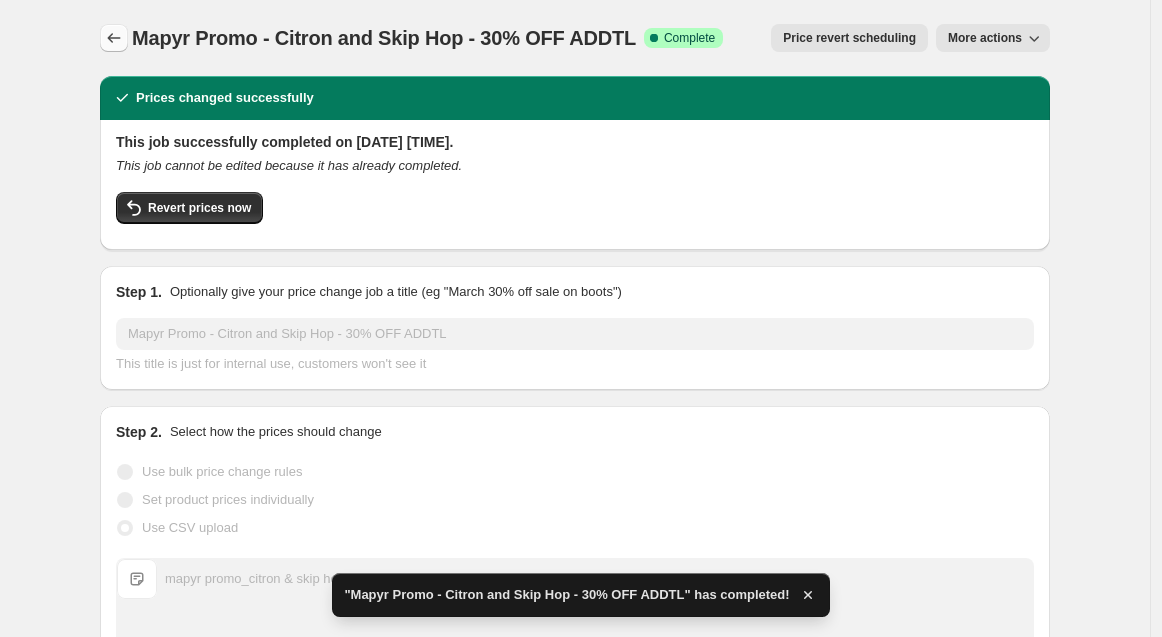 click at bounding box center [114, 38] 